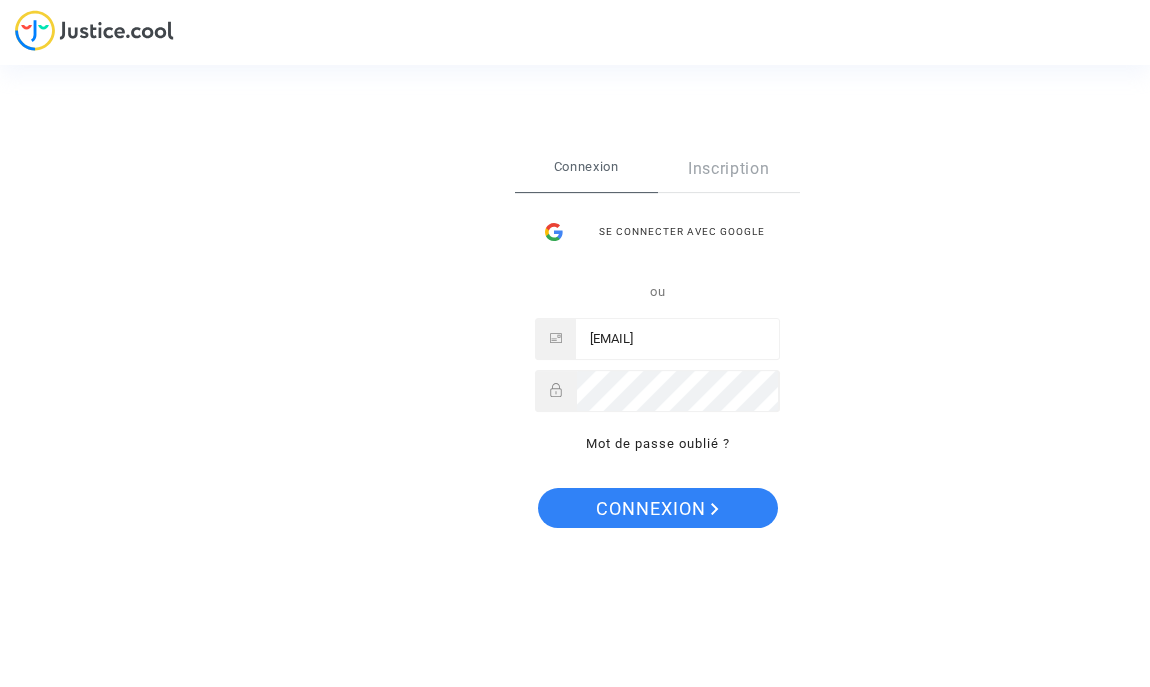scroll, scrollTop: 0, scrollLeft: 0, axis: both 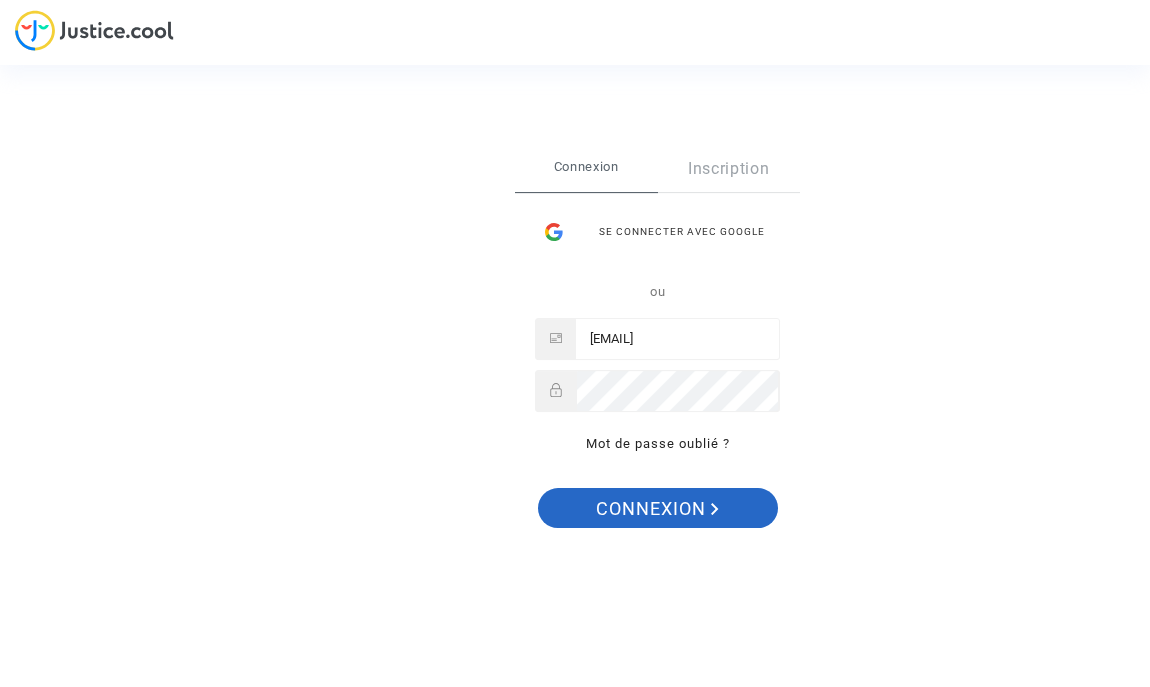 click on "Connexion" at bounding box center [657, 509] 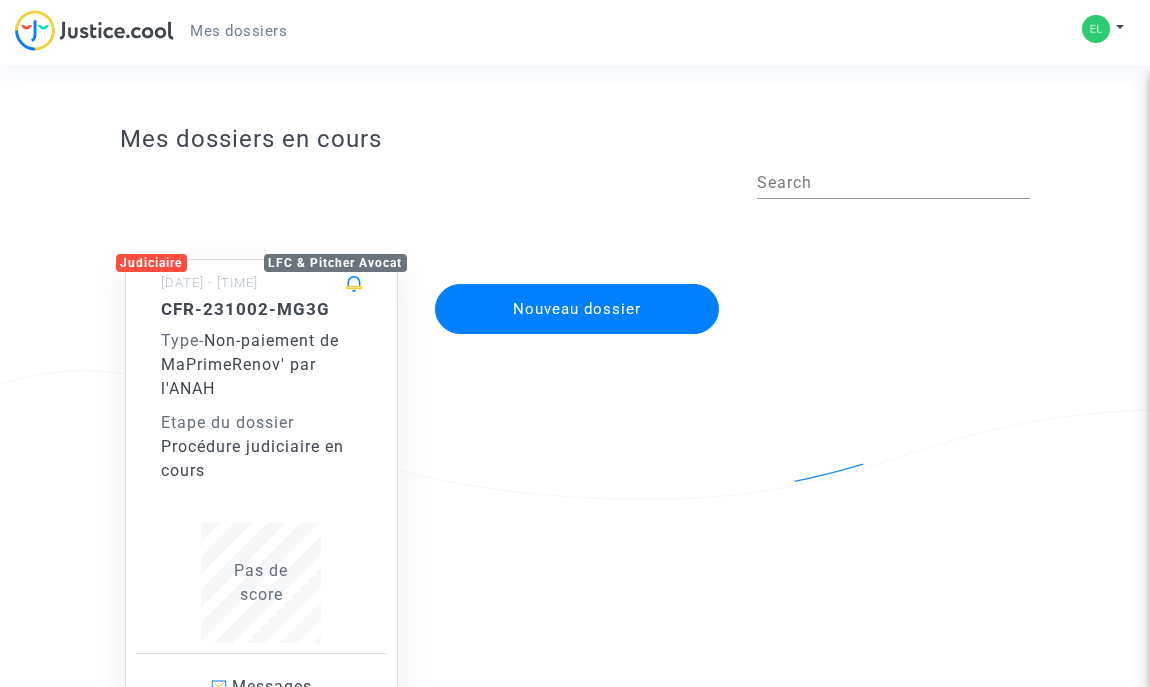 scroll, scrollTop: 0, scrollLeft: 0, axis: both 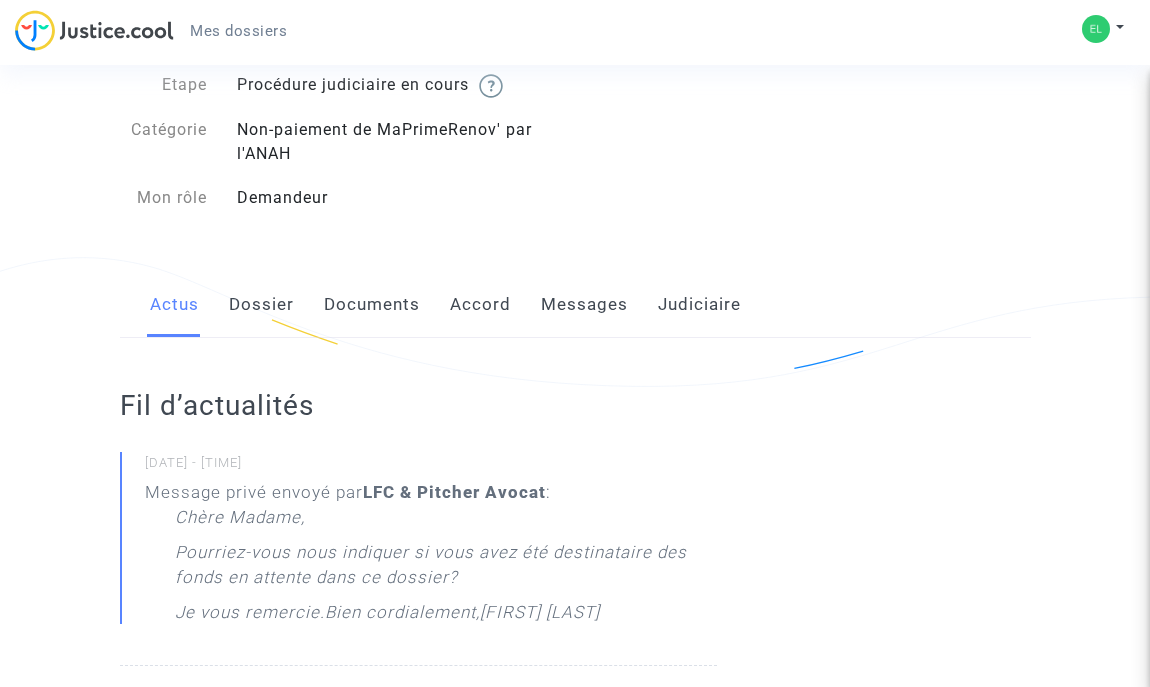 click on "Messages" 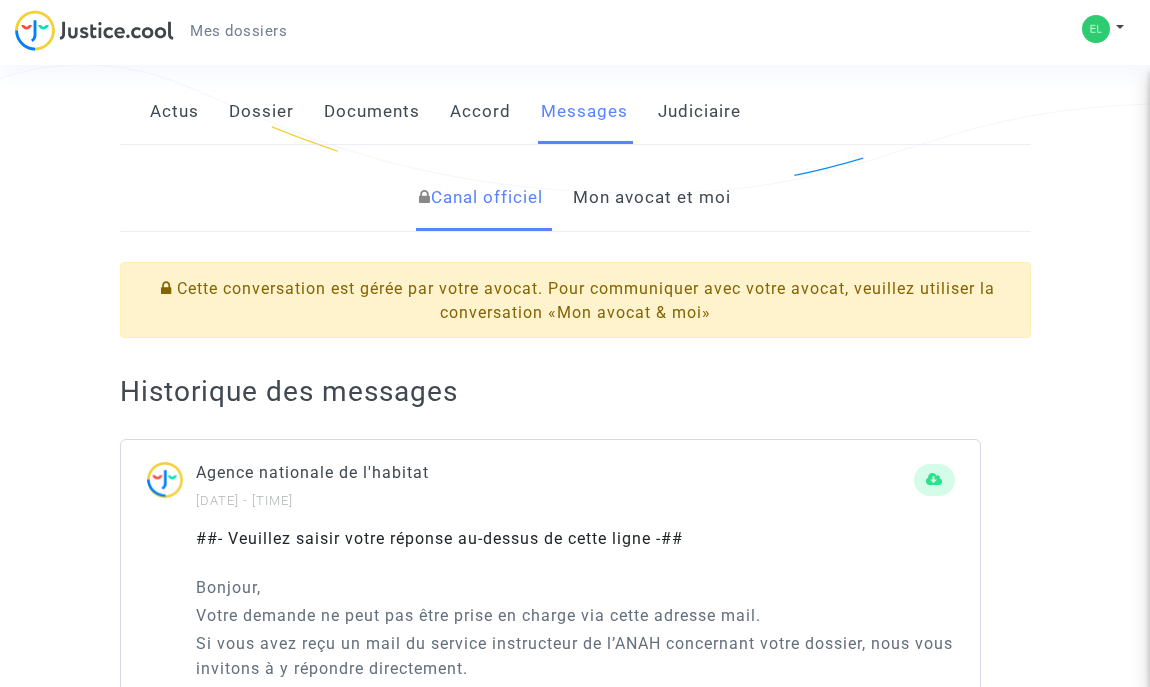 scroll, scrollTop: 290, scrollLeft: 0, axis: vertical 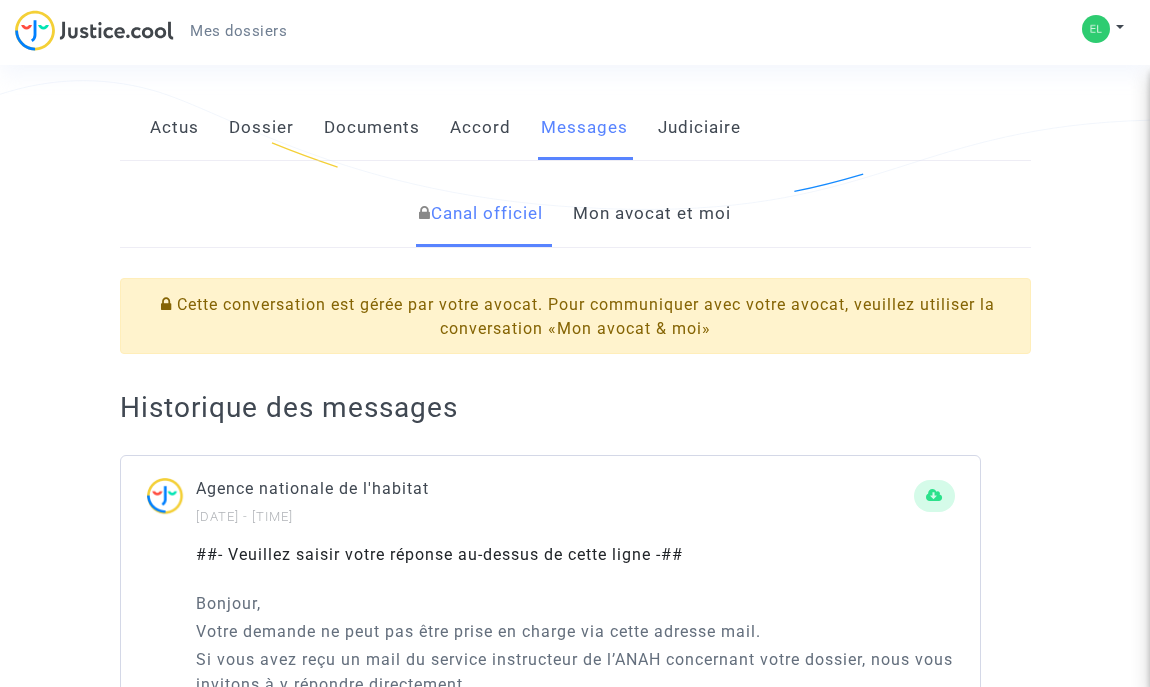 click on "Documents" 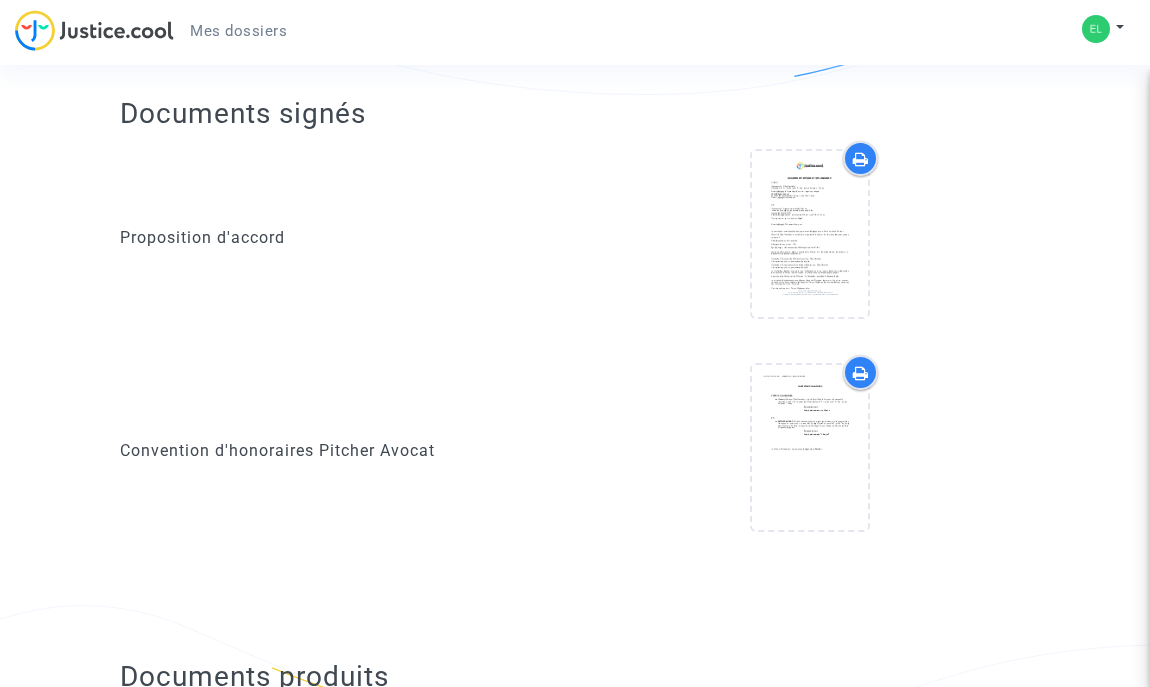 scroll, scrollTop: 409, scrollLeft: 0, axis: vertical 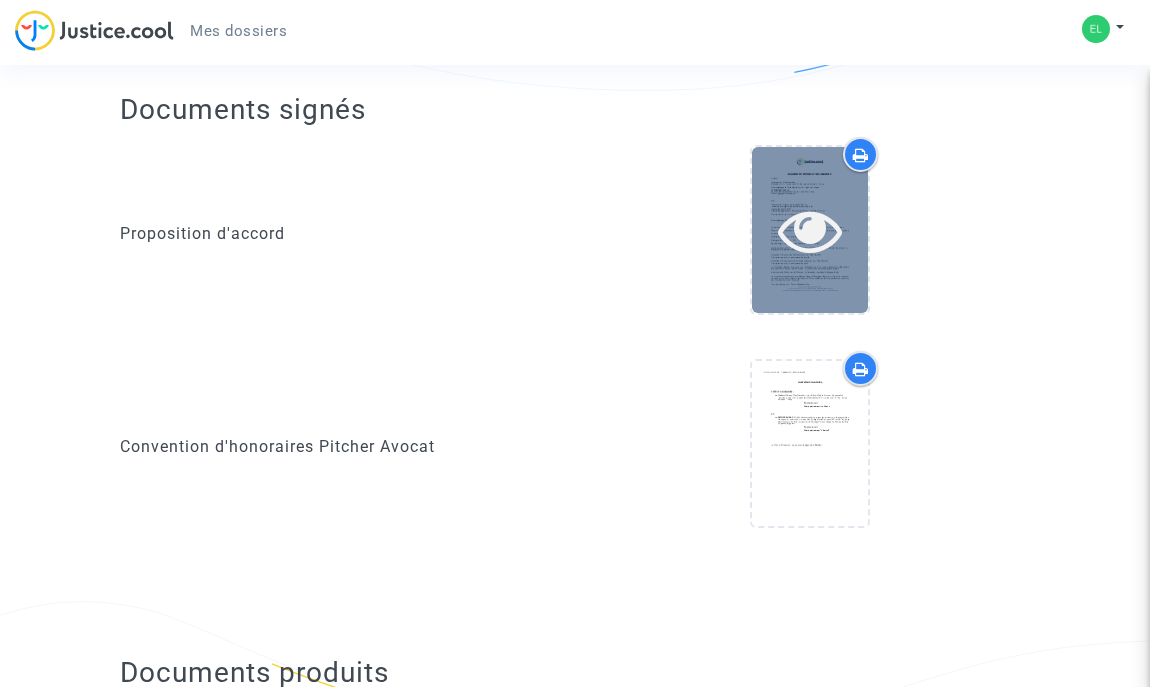 click at bounding box center (810, 230) 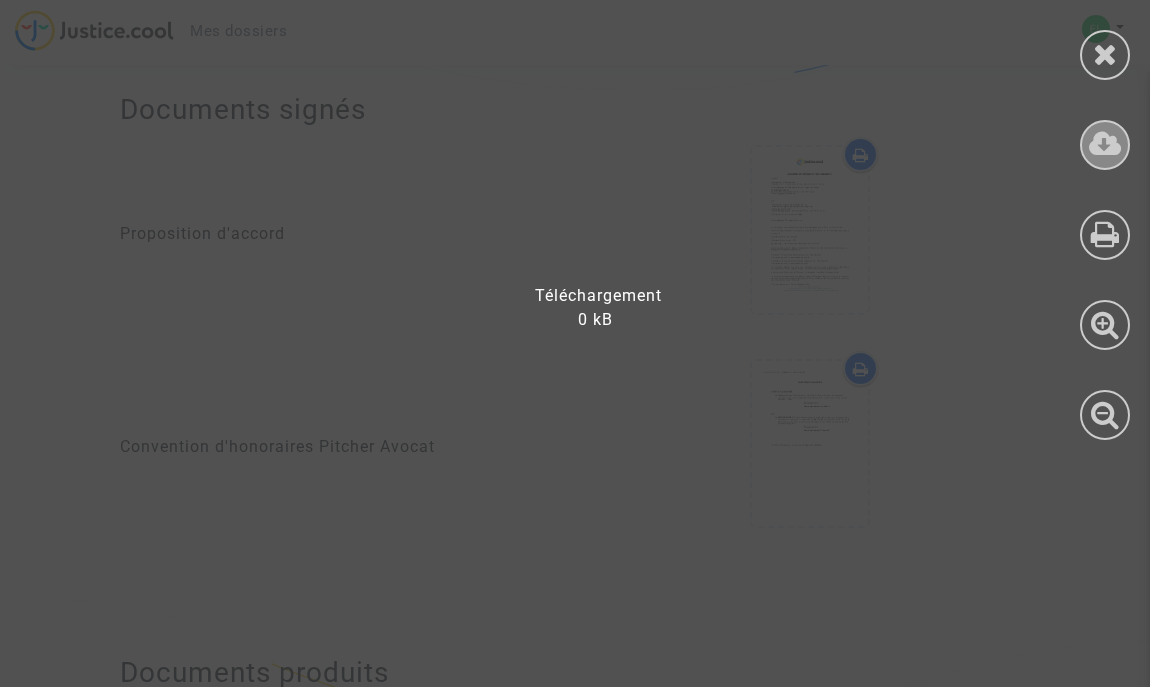 click at bounding box center (1105, 144) 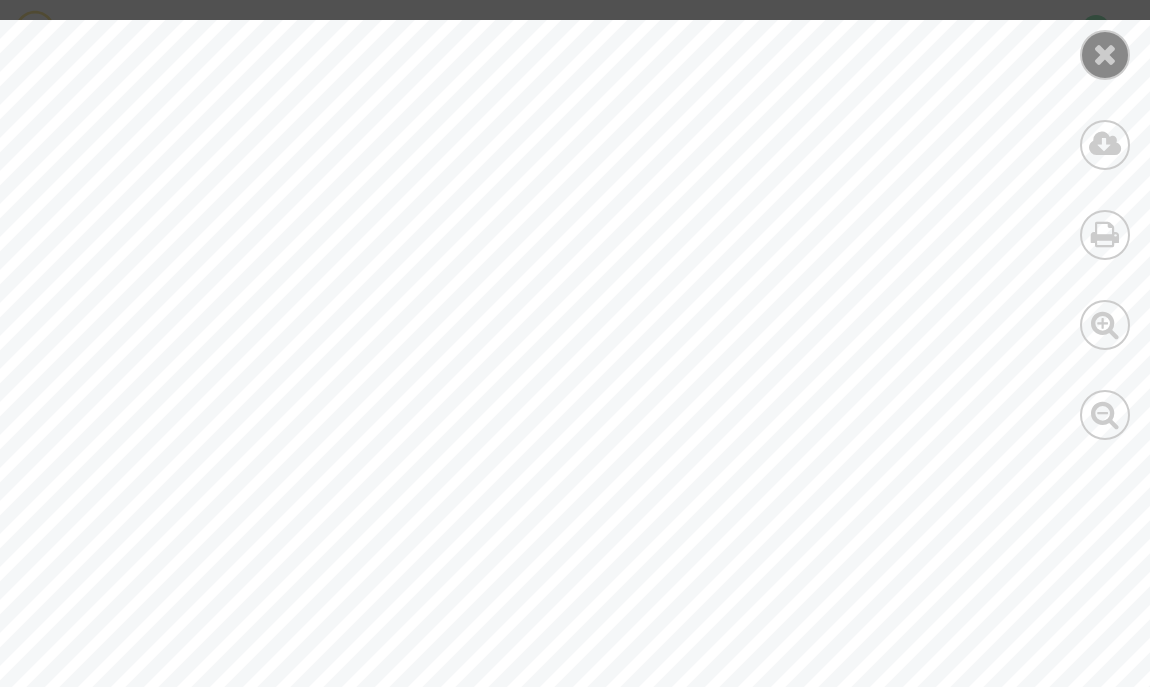 click at bounding box center (1105, 54) 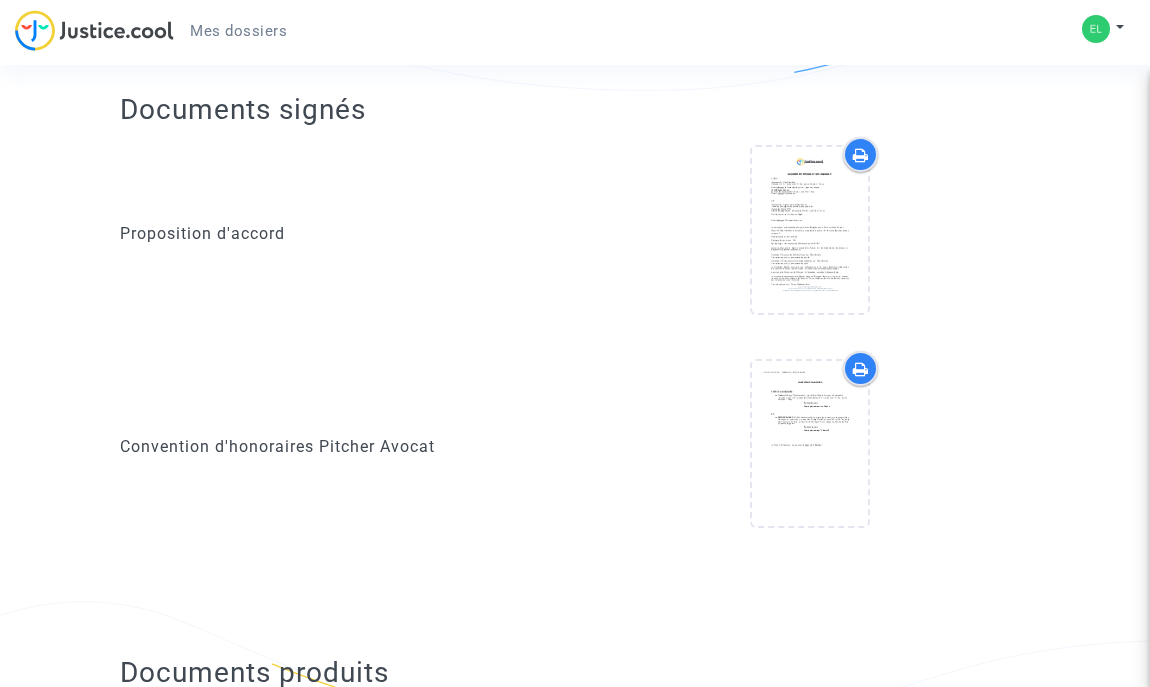 click on "Mon profil Paramètres Déconnexion" at bounding box center [1108, 39] 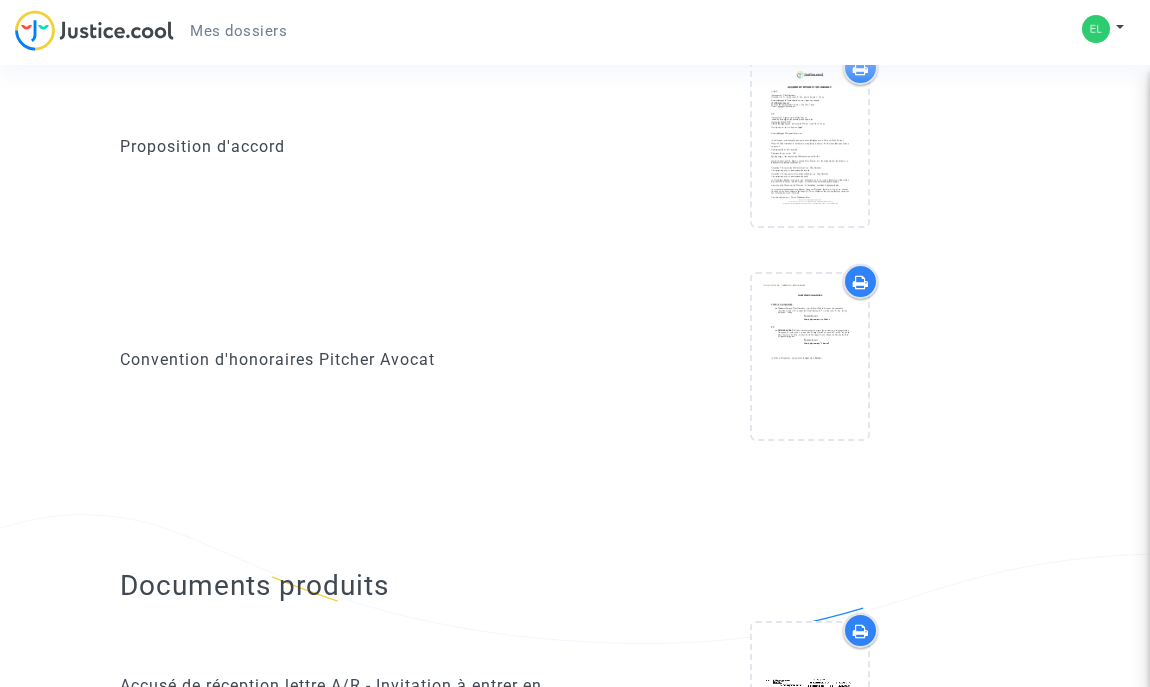 scroll, scrollTop: 502, scrollLeft: 0, axis: vertical 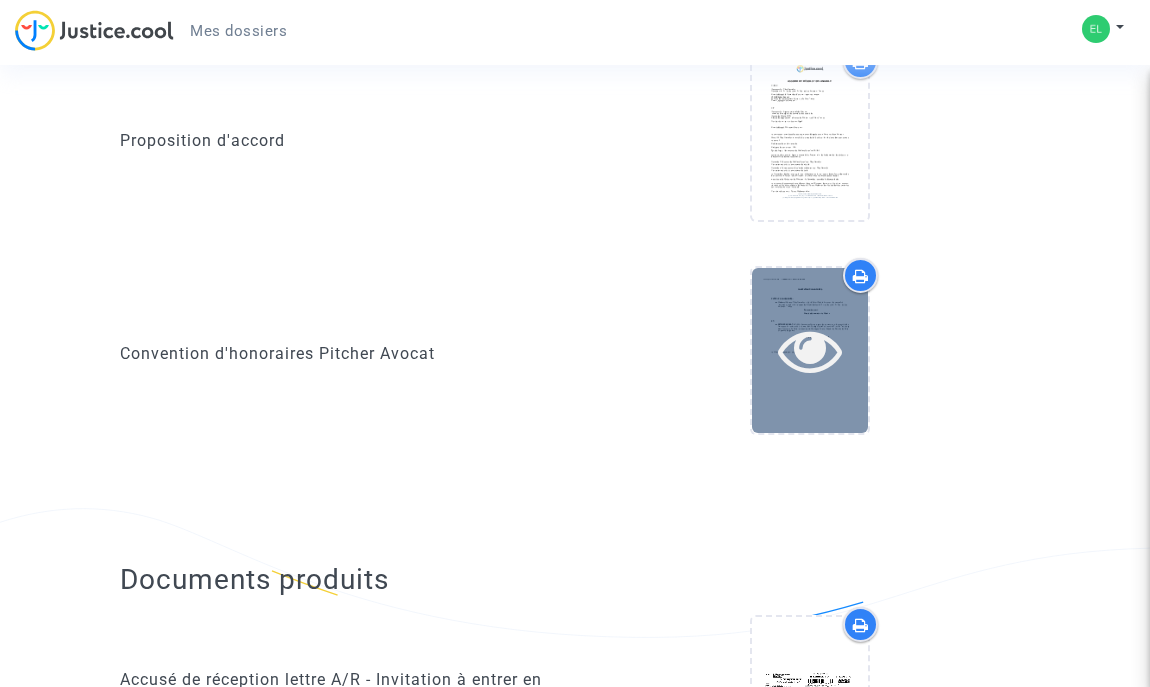 click at bounding box center [810, 350] 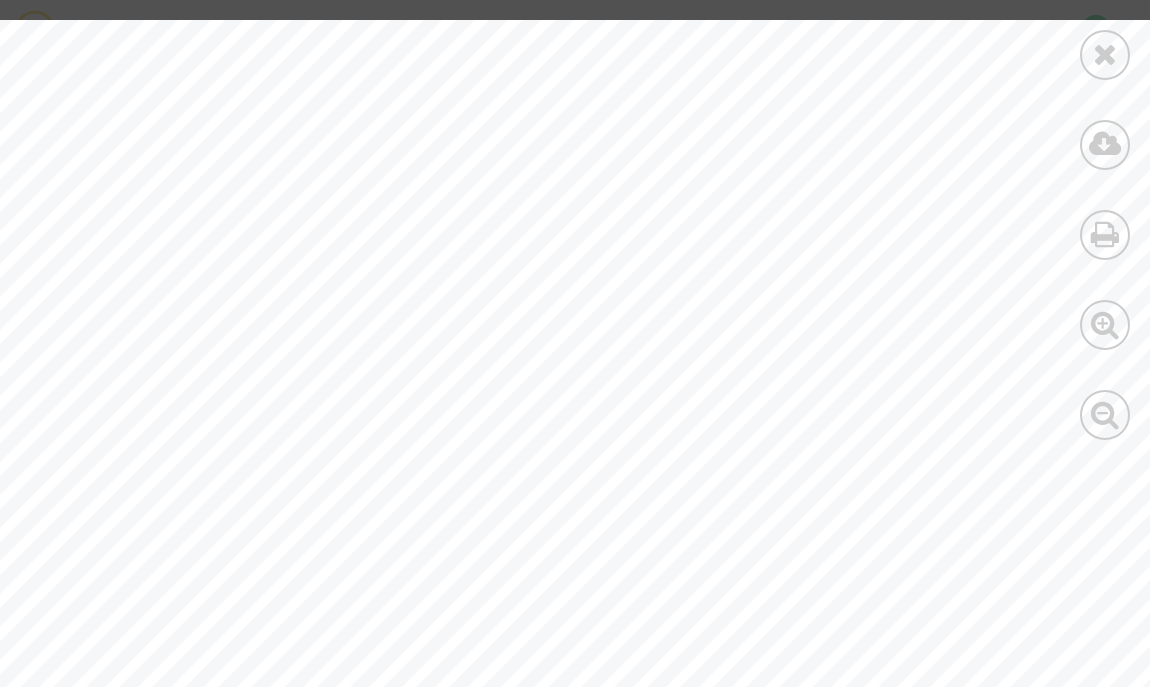 scroll, scrollTop: 4356, scrollLeft: 88, axis: both 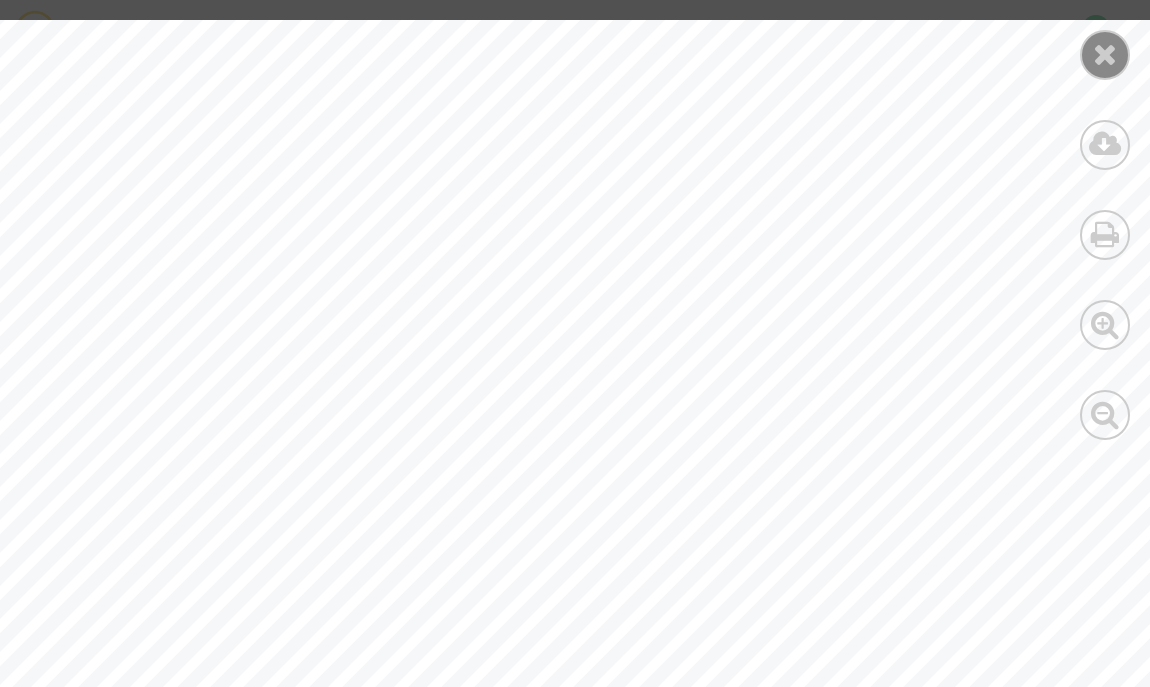 click at bounding box center [1105, 54] 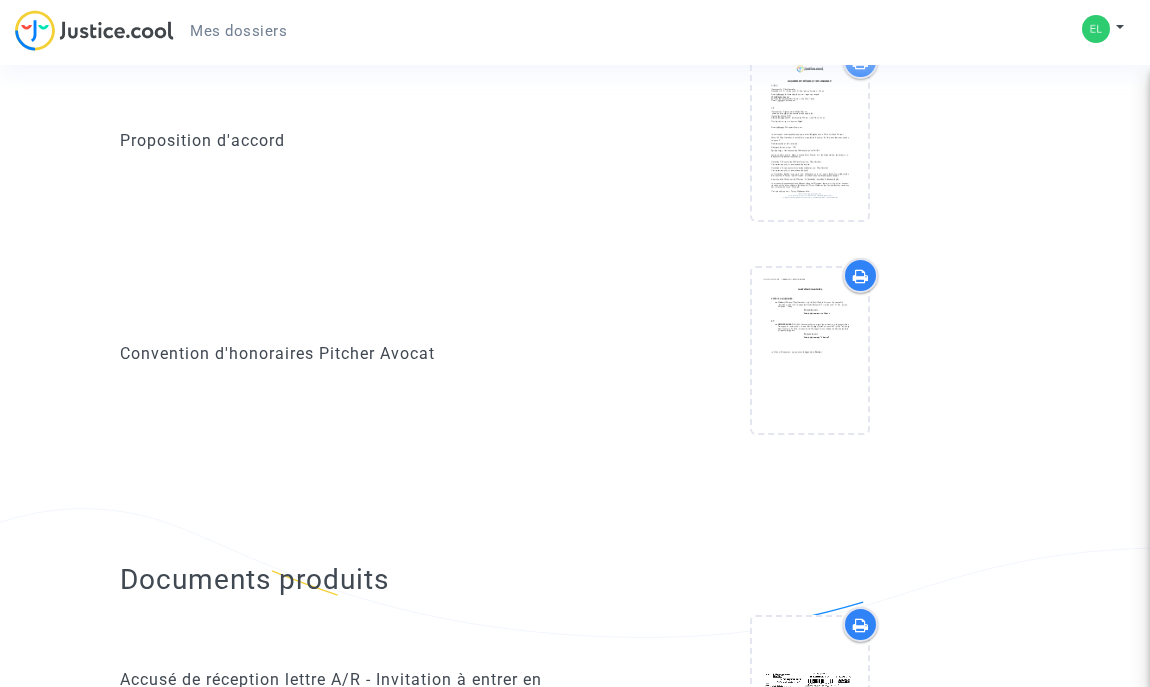 click on "Mes dossiers" at bounding box center (238, 31) 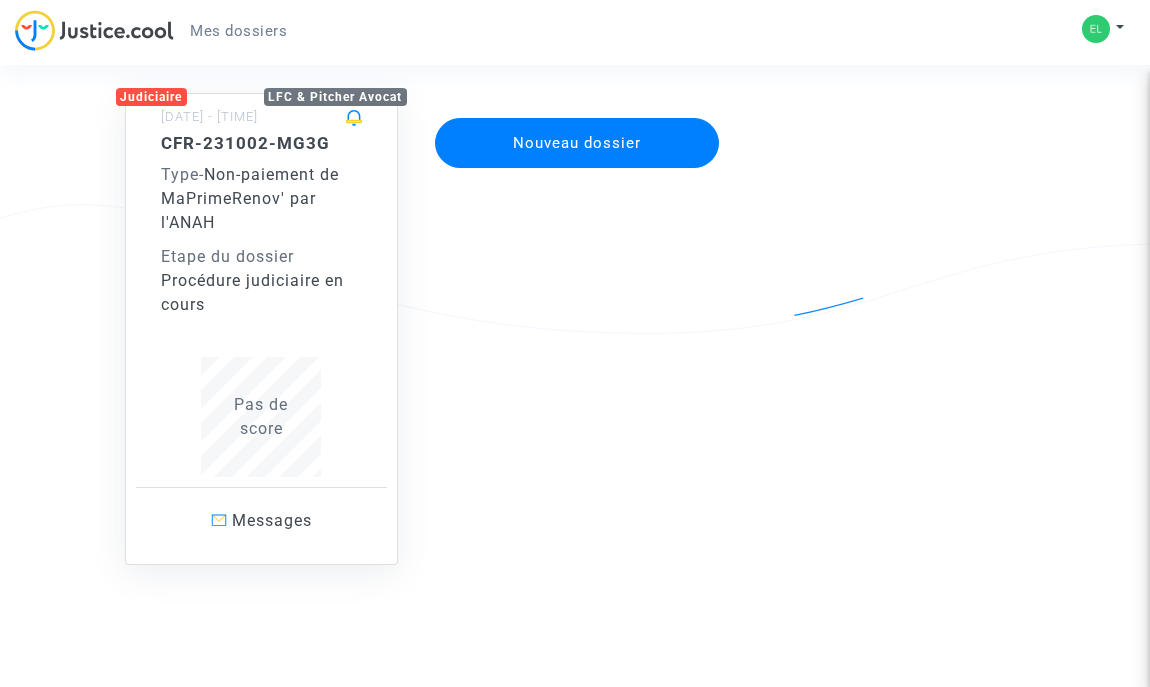 scroll, scrollTop: 184, scrollLeft: 0, axis: vertical 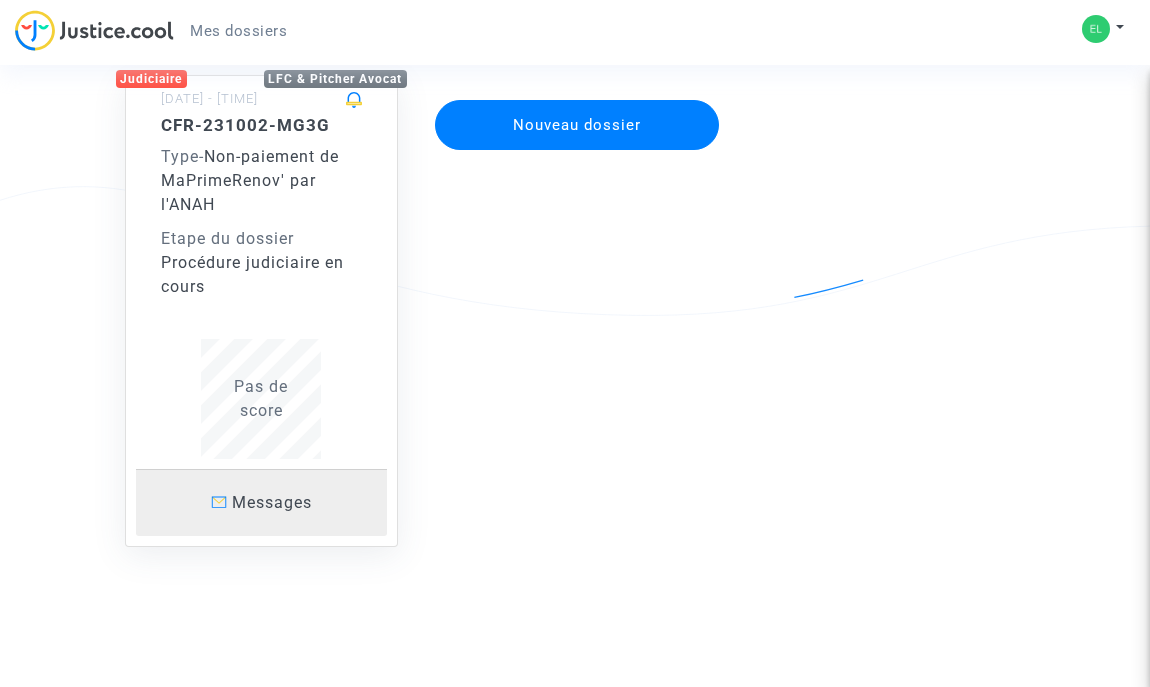 click on "Messages" 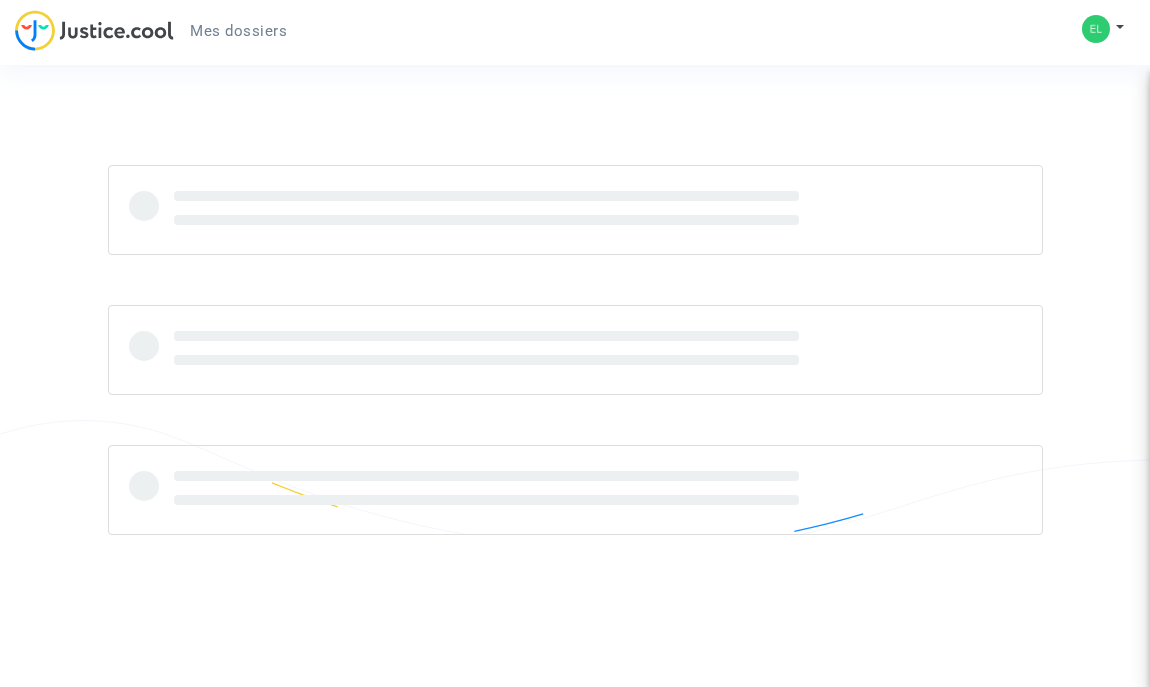 scroll, scrollTop: 0, scrollLeft: 0, axis: both 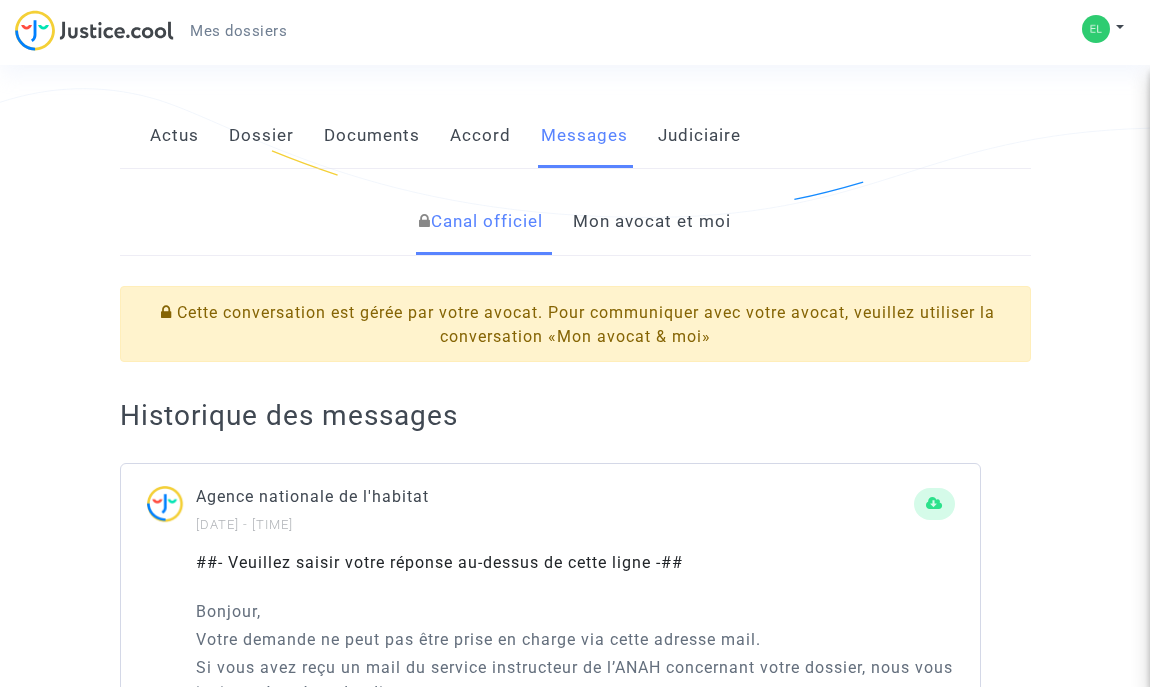 click on "Mon avocat et moi" 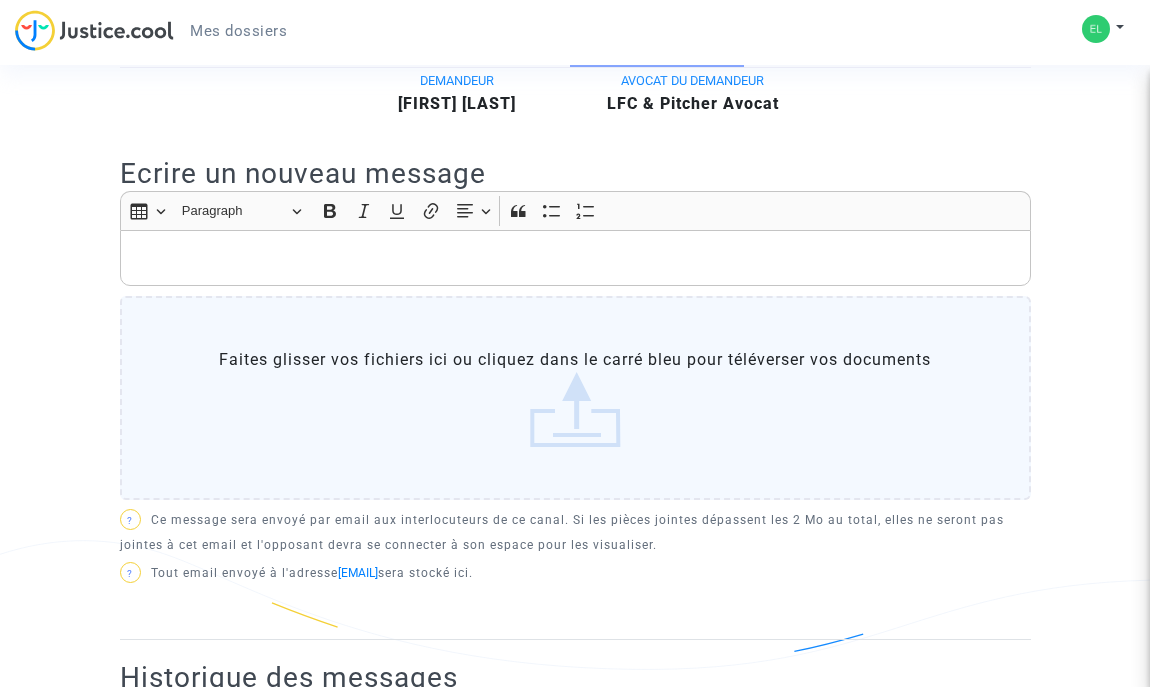 scroll, scrollTop: 442, scrollLeft: 0, axis: vertical 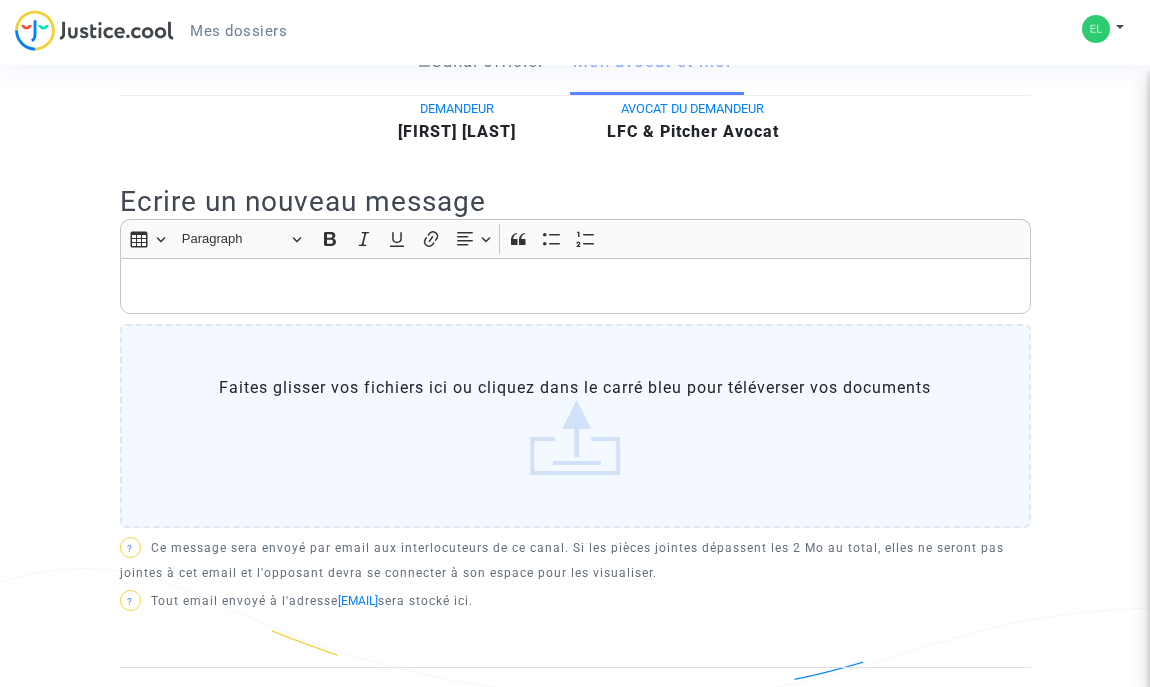 click 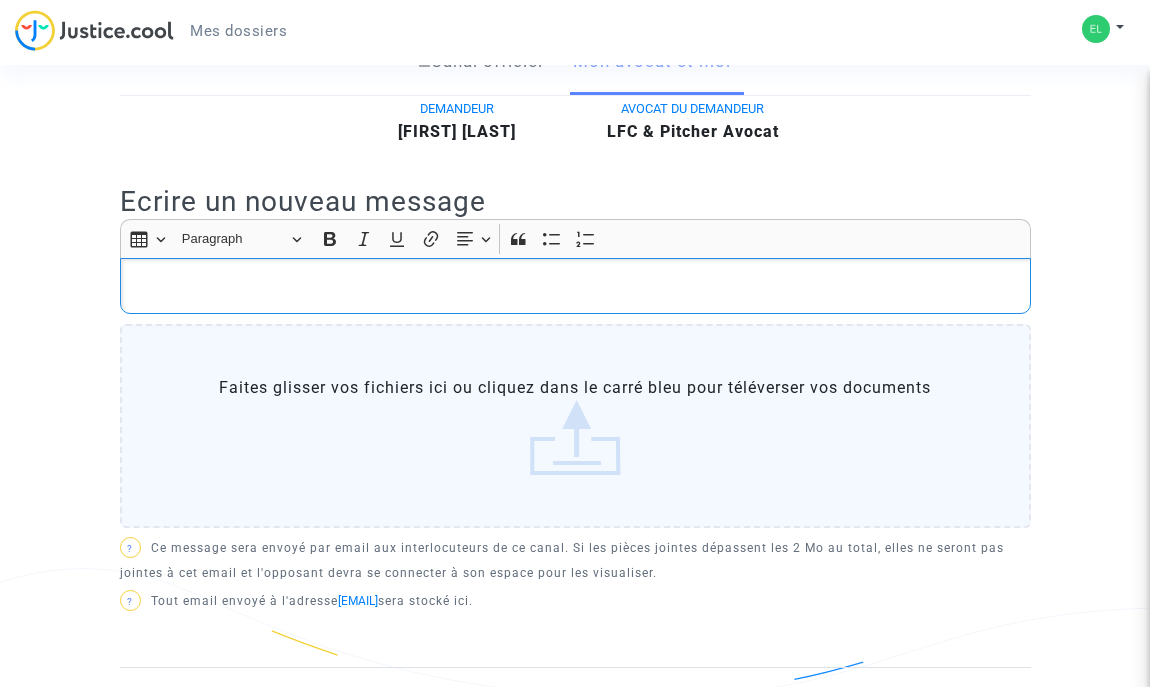 type 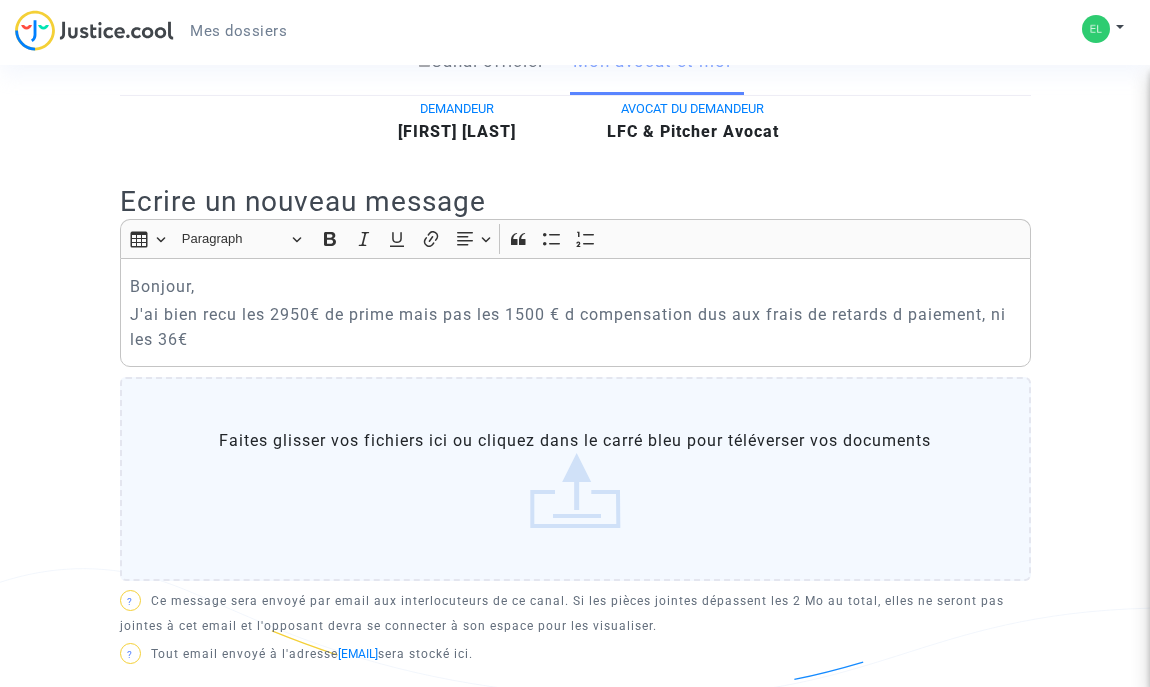 click on "Faites glisser vos fichiers ici ou cliquez dans le carré bleu pour téléverser vos documents" 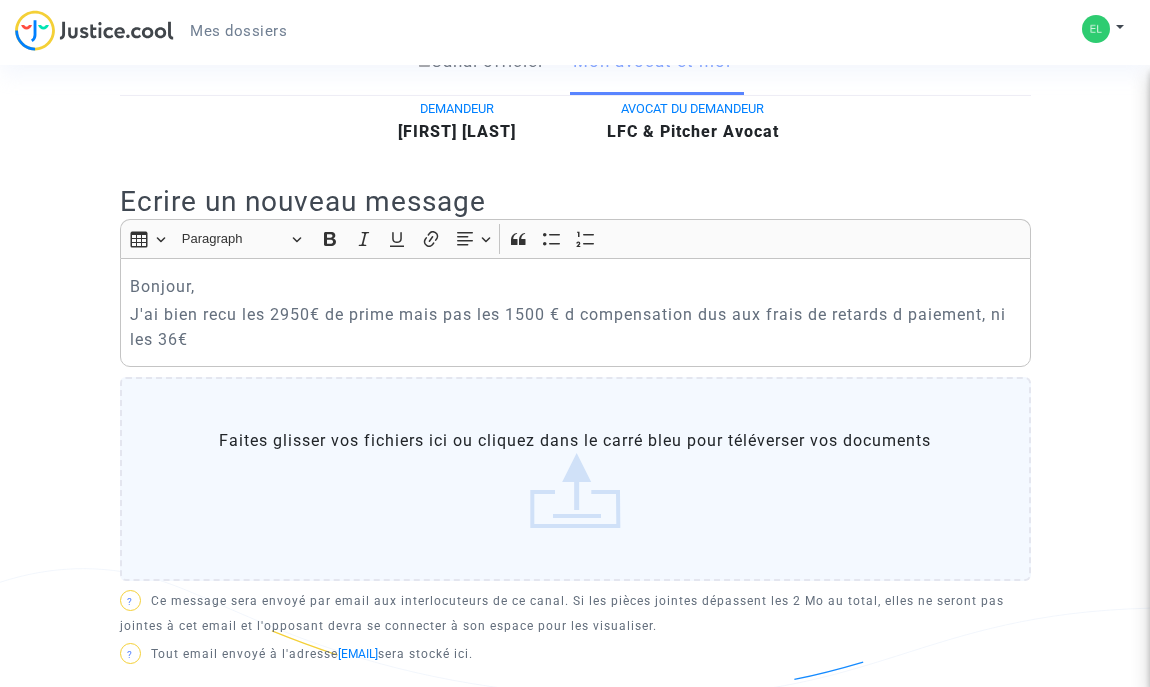 click on "Faites glisser vos fichiers ici ou cliquez dans le carré bleu pour téléverser vos documents" 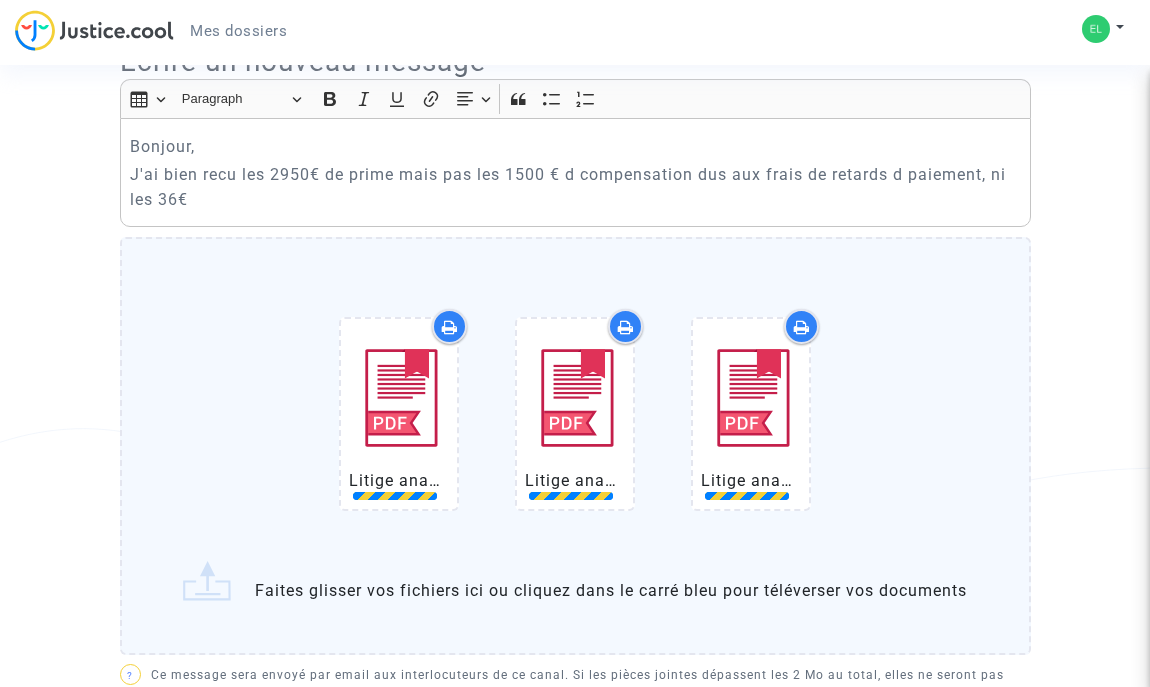 scroll, scrollTop: 586, scrollLeft: 0, axis: vertical 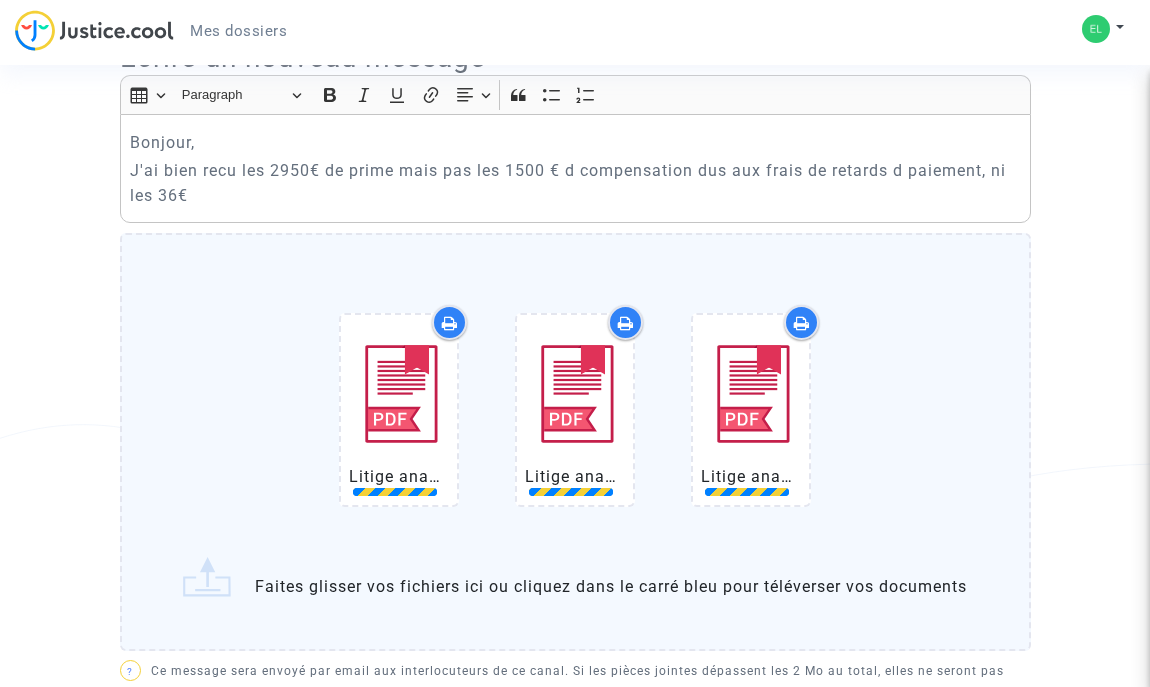 click on "J'ai bien recu les 2950€ de prime mais pas les 1500 € d compensation dus aux frais de retards d paiement, ni les 36€" 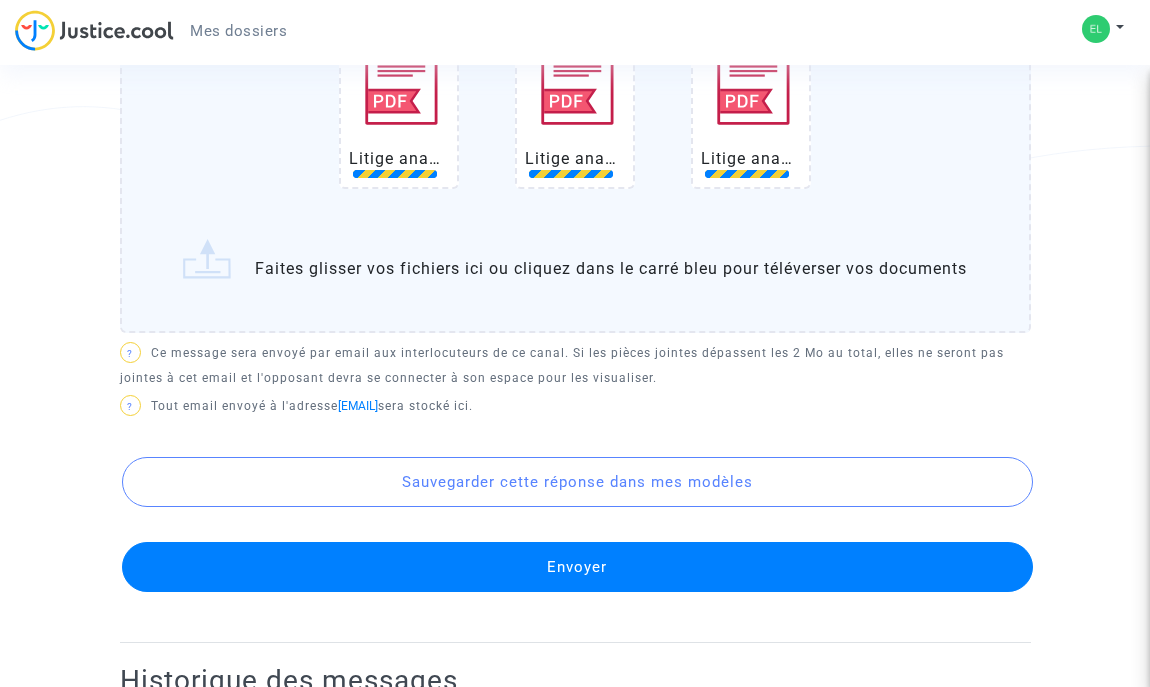 scroll, scrollTop: 926, scrollLeft: 0, axis: vertical 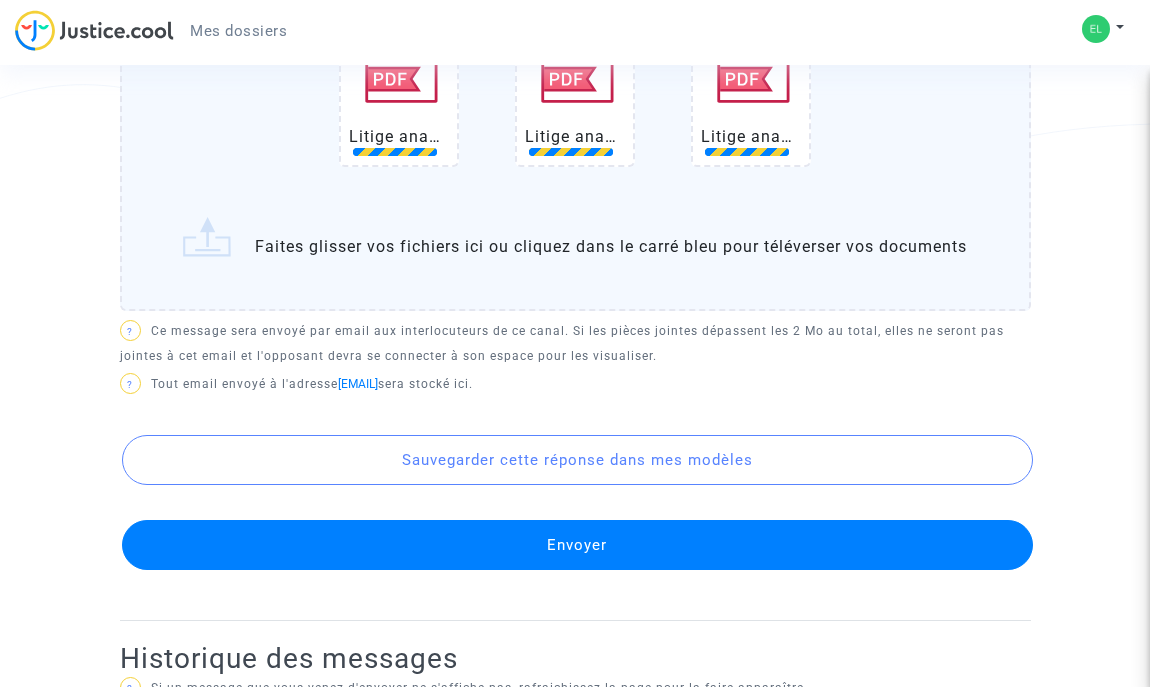 click on "Envoyer" 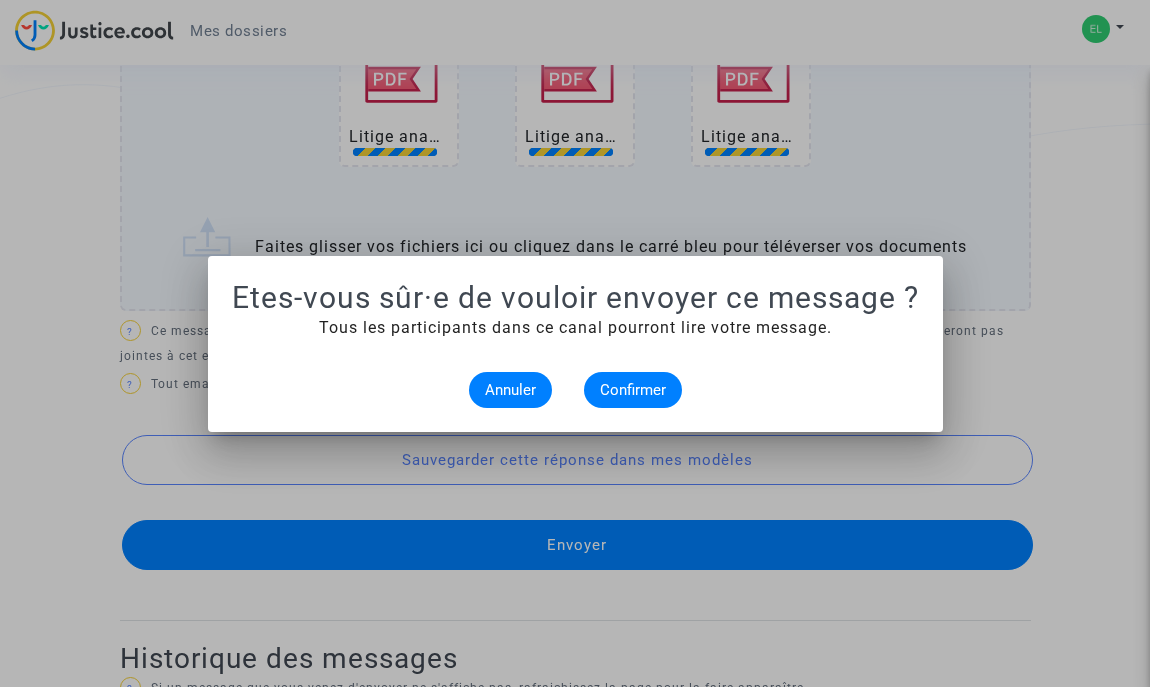 scroll, scrollTop: 0, scrollLeft: 0, axis: both 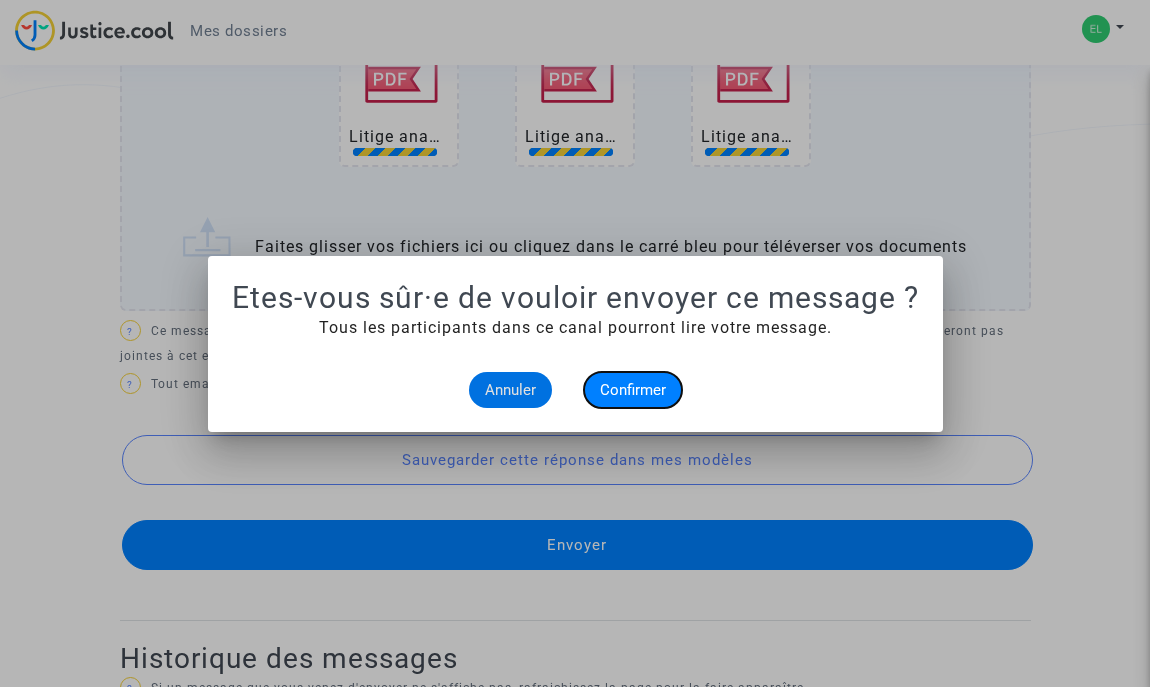 click on "Confirmer" at bounding box center (633, 390) 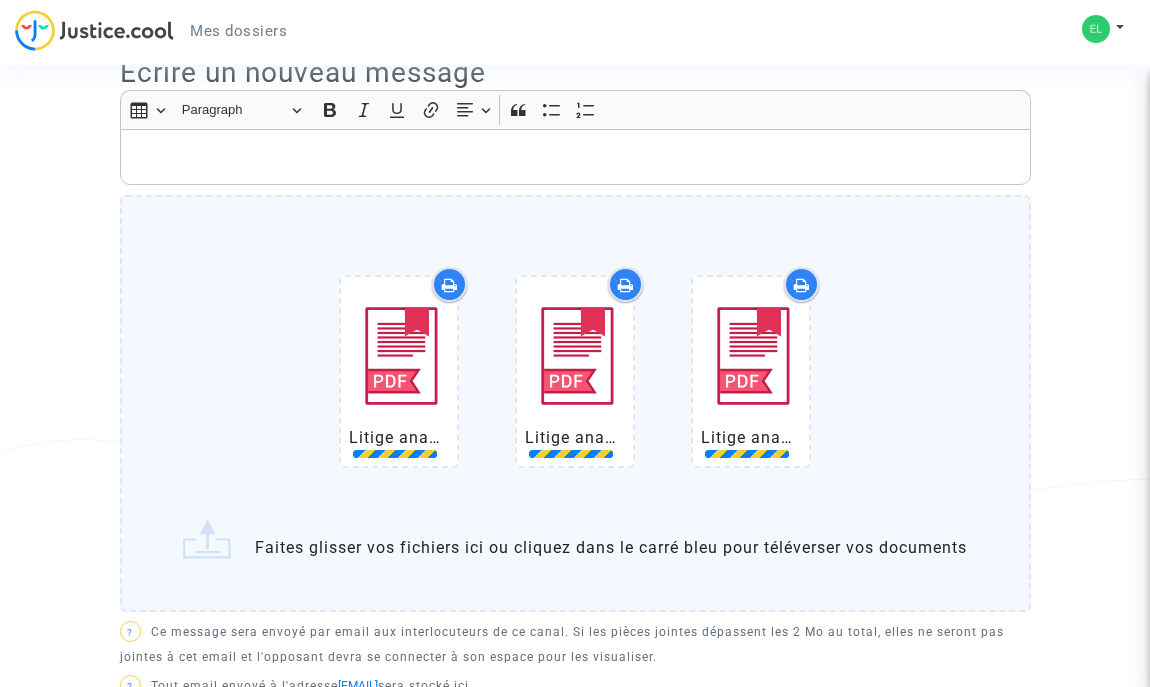 scroll, scrollTop: 569, scrollLeft: 0, axis: vertical 